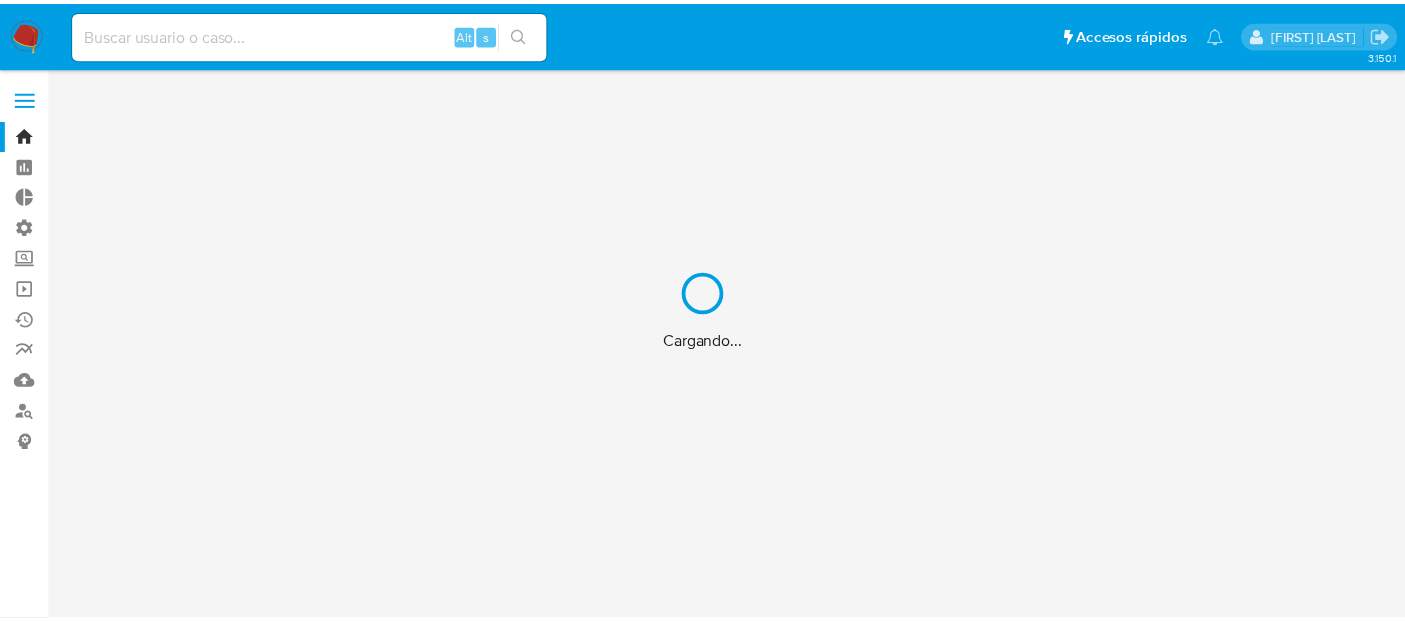 scroll, scrollTop: 0, scrollLeft: 0, axis: both 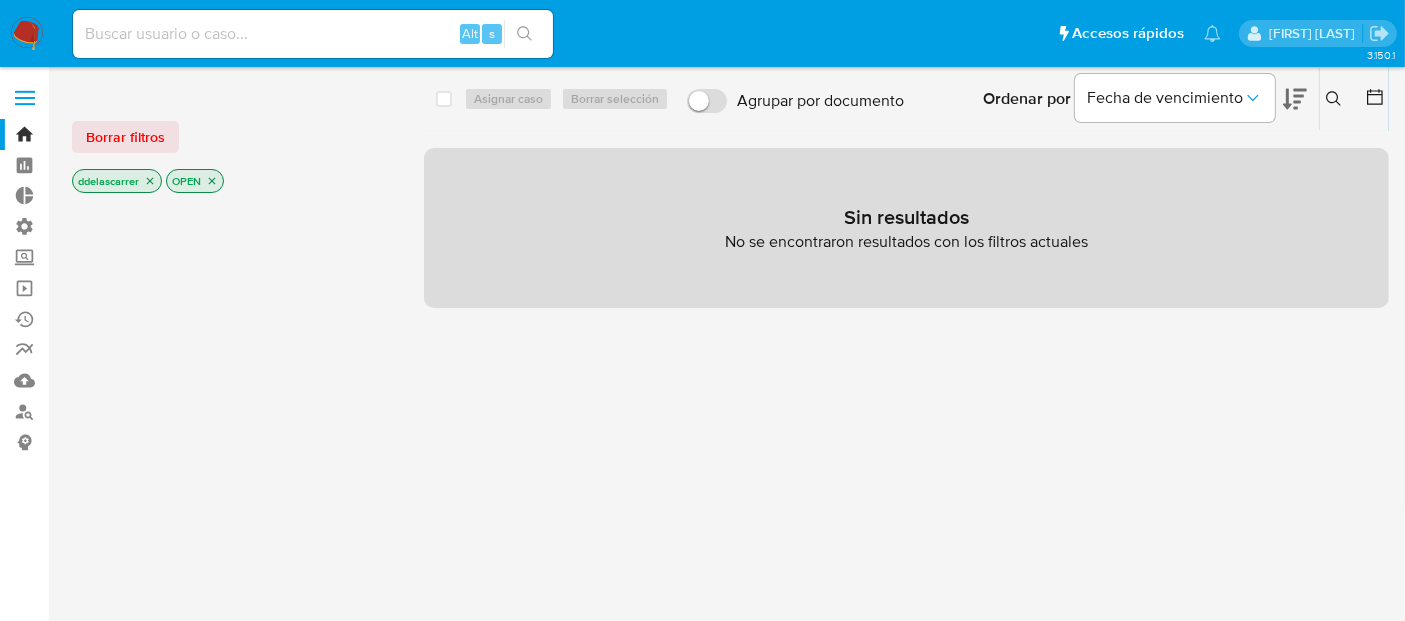click 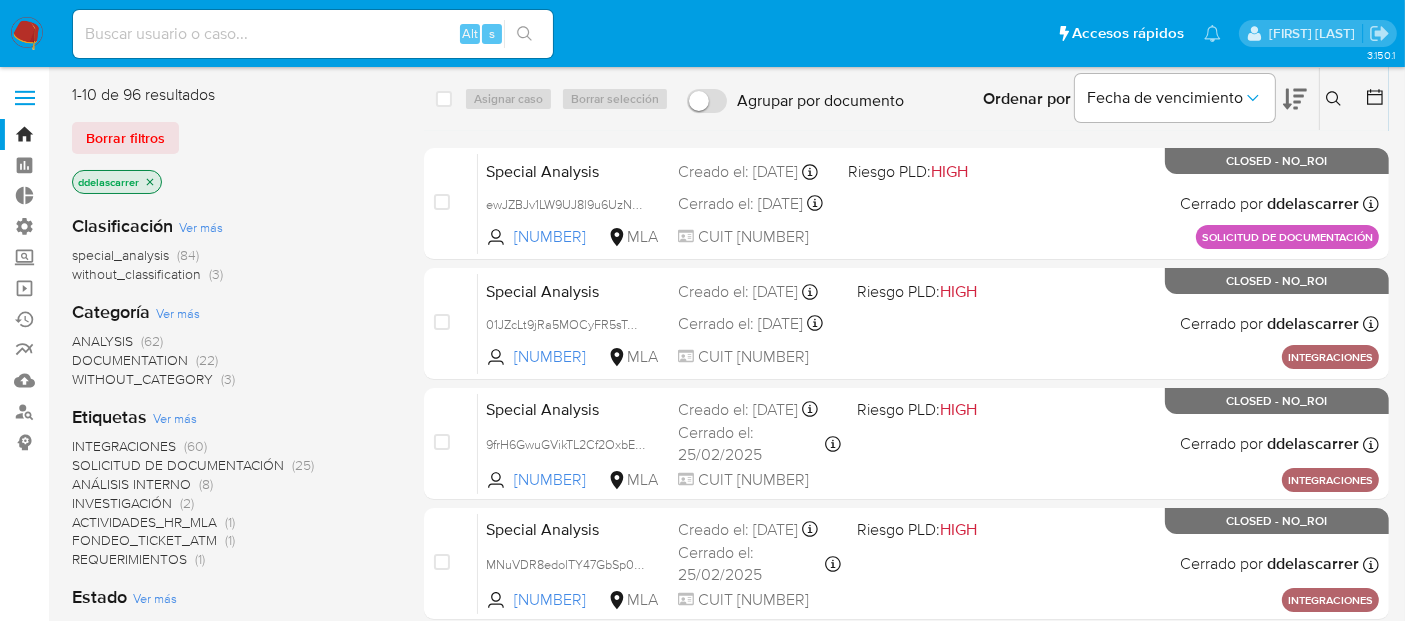 click 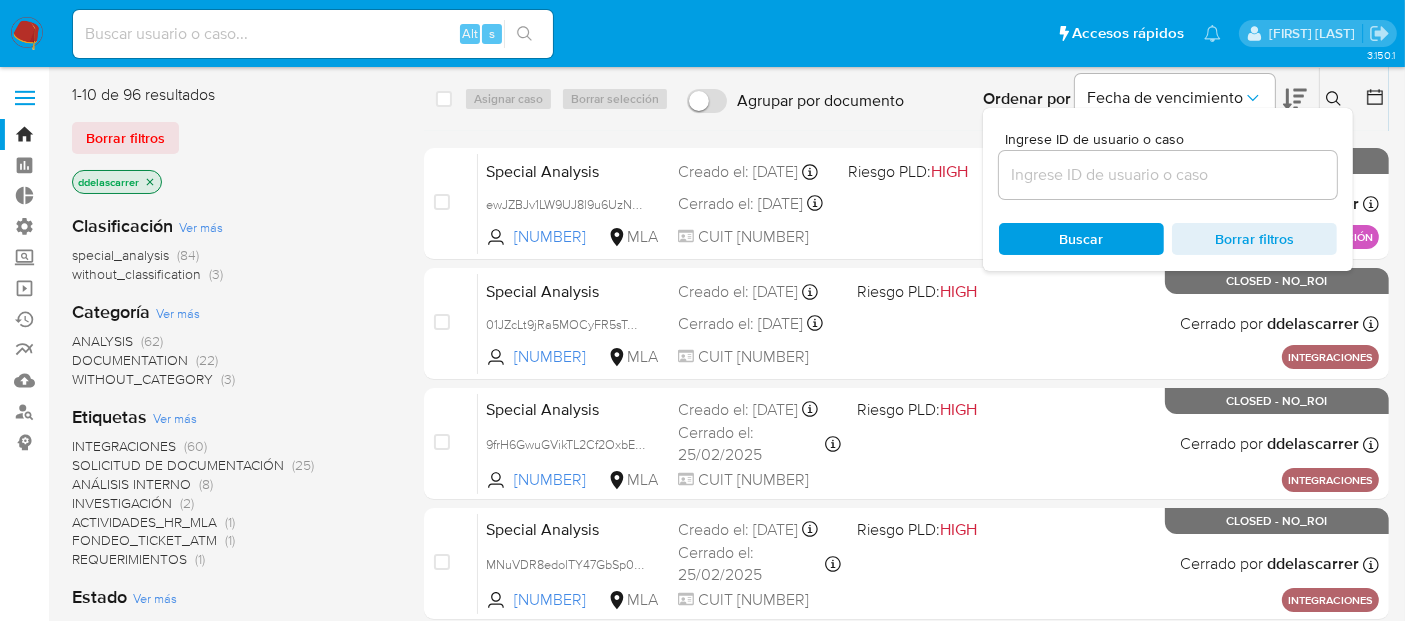 click at bounding box center (1168, 175) 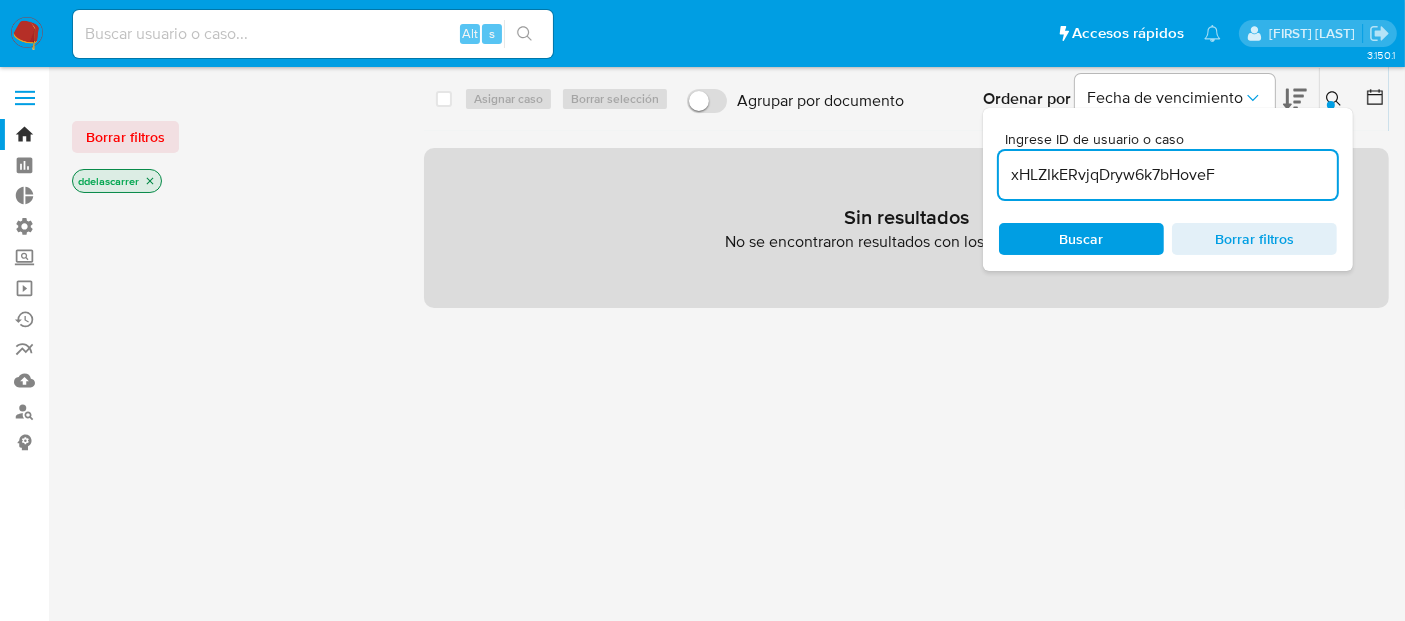 click 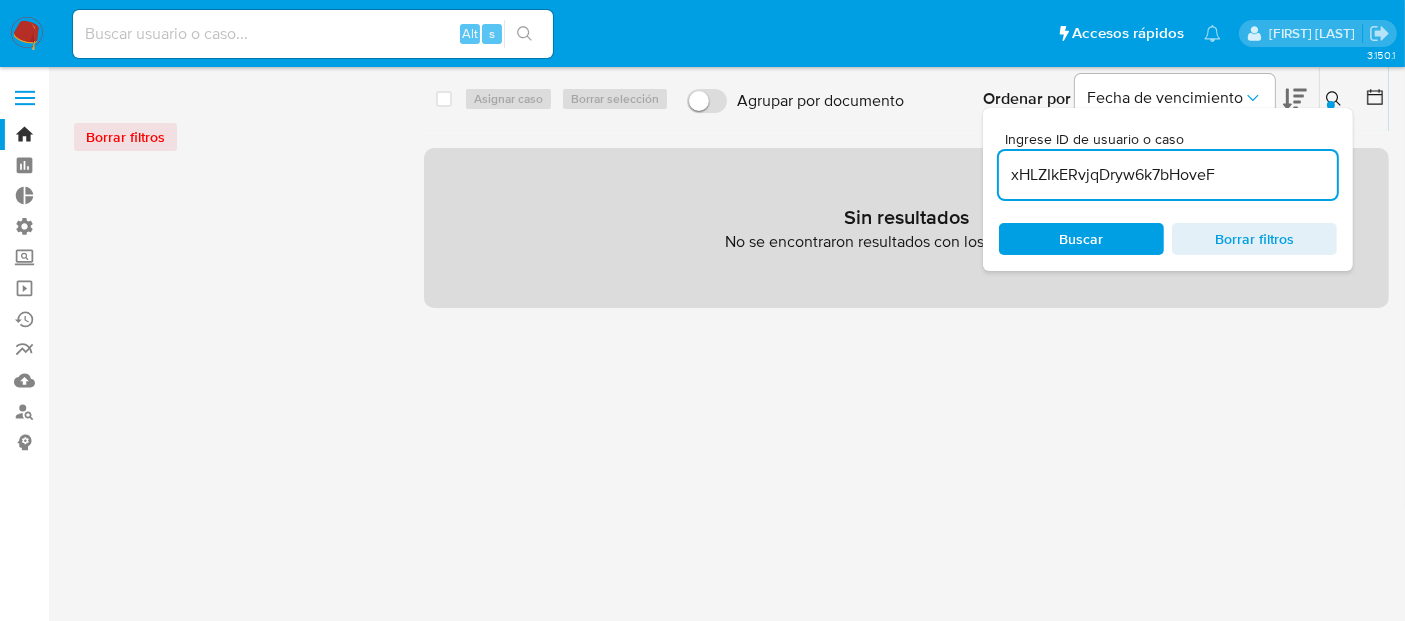 click on "Buscar" at bounding box center (1082, 239) 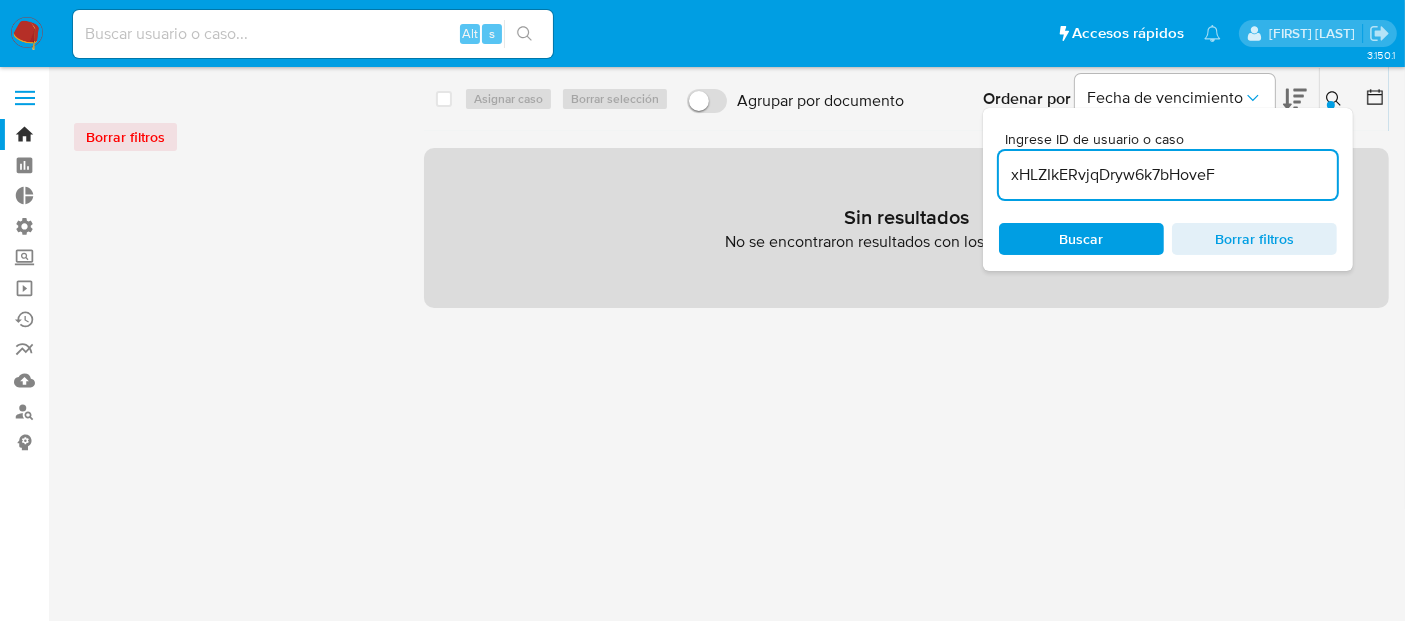 click on "xHLZIkERvjqDryw6k7bHoveF" at bounding box center (1168, 175) 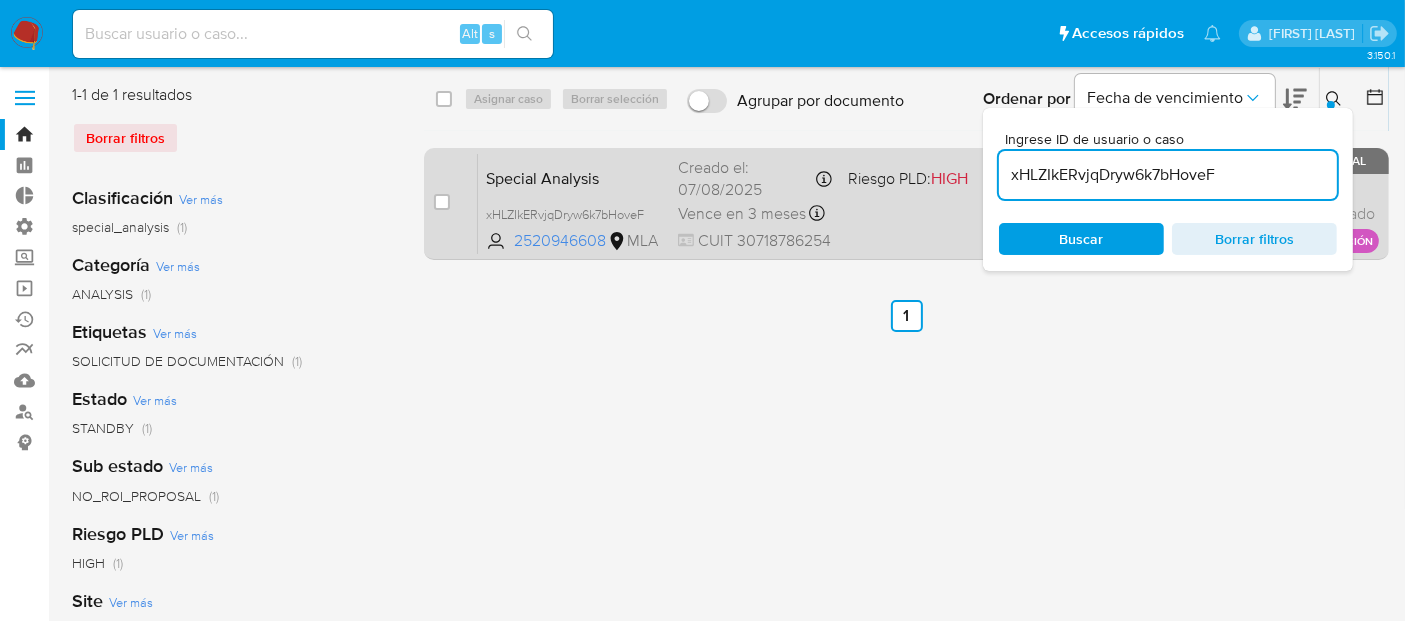 drag, startPoint x: 443, startPoint y: 198, endPoint x: 494, endPoint y: 150, distance: 70.035706 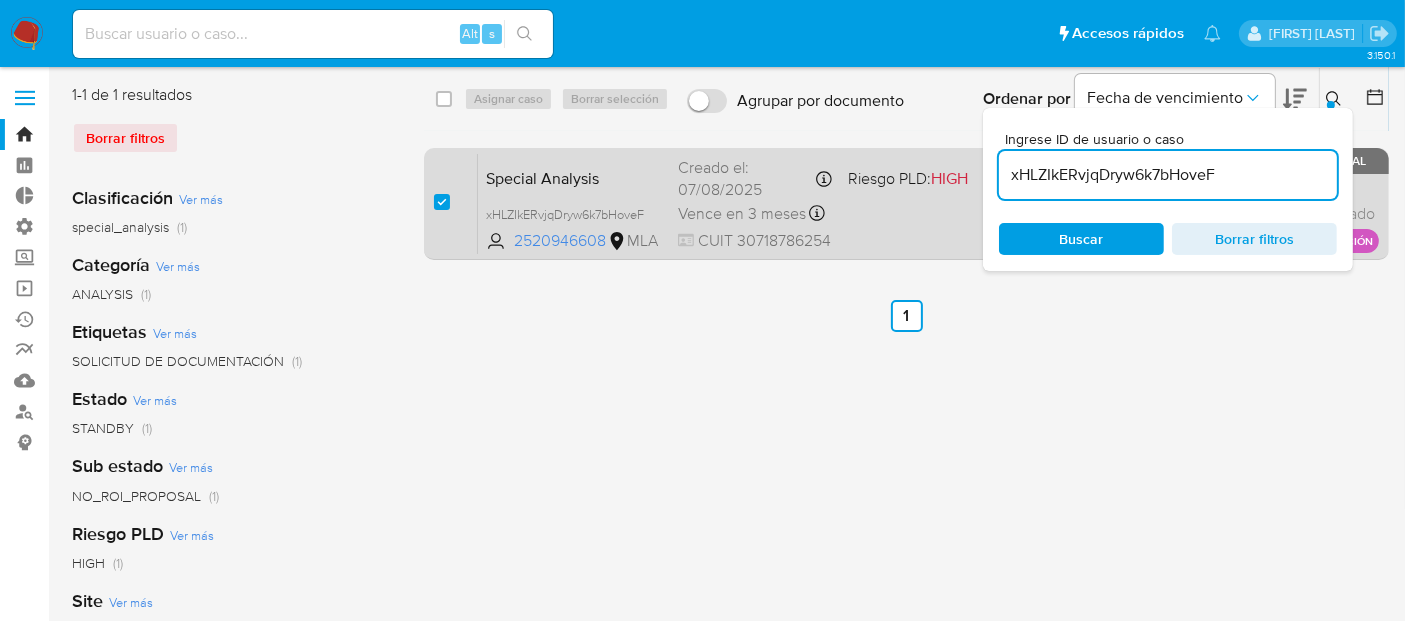 checkbox on "true" 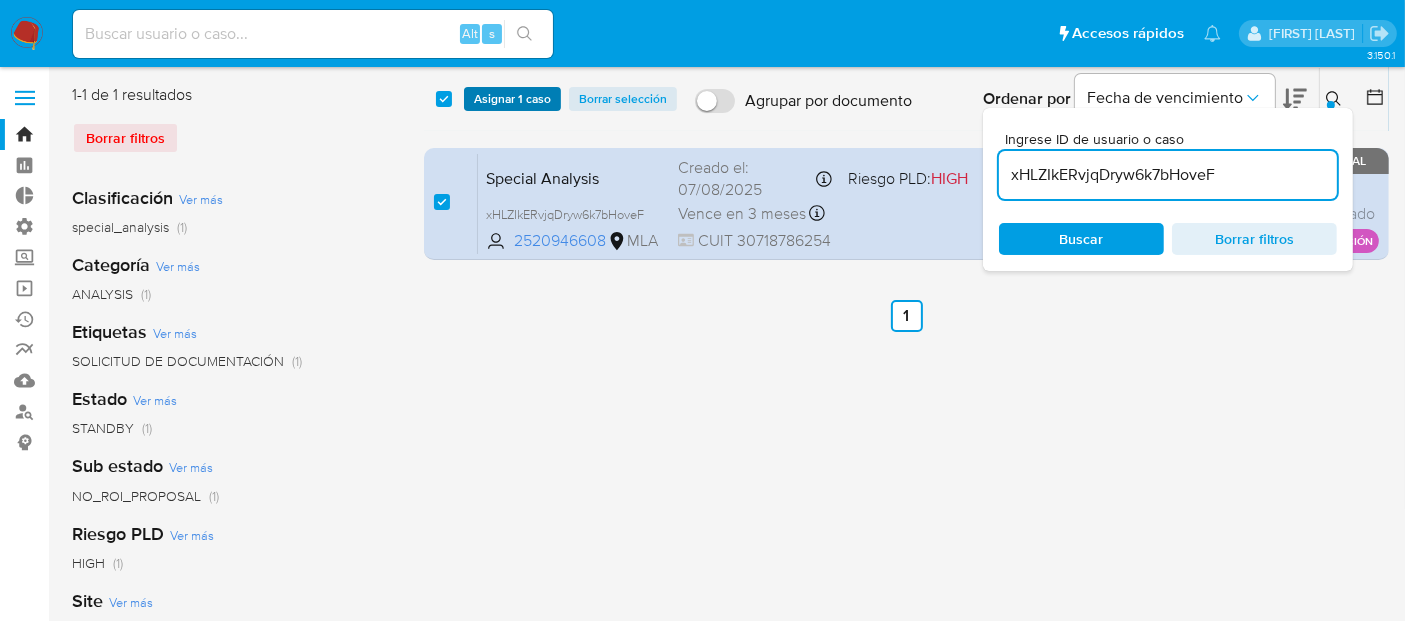 click on "Asignar 1 caso" at bounding box center [512, 99] 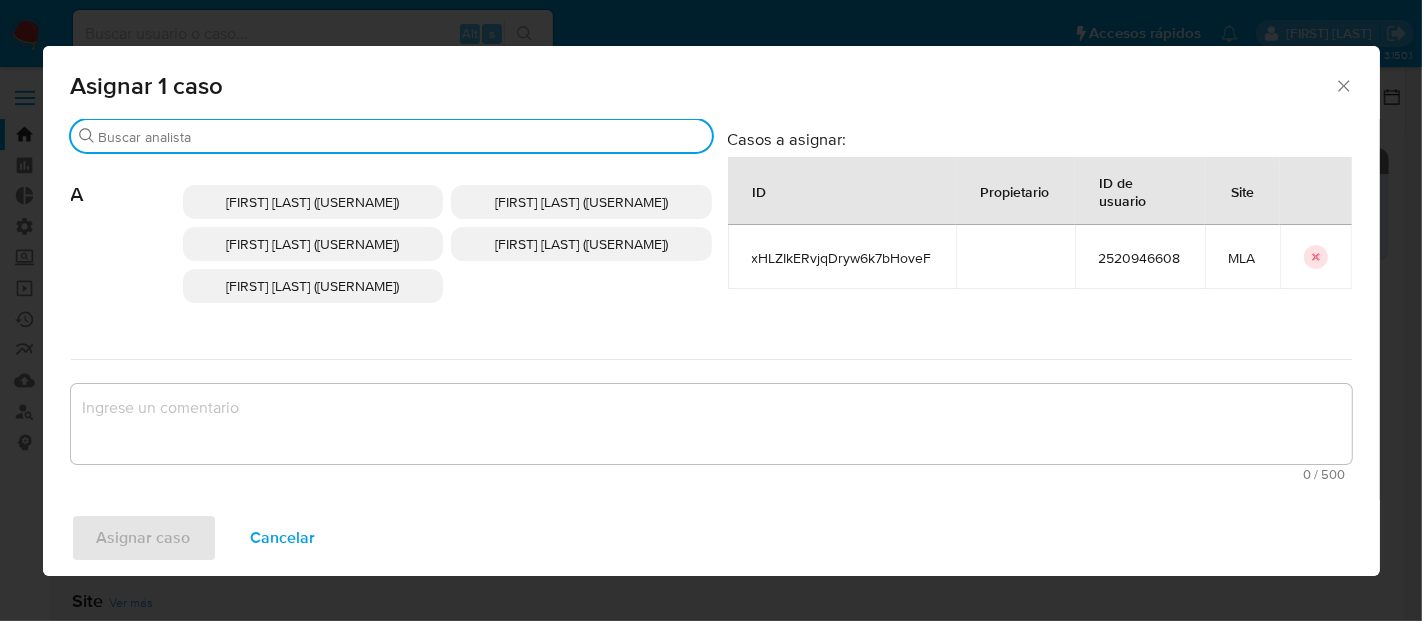 click on "Buscar" at bounding box center [401, 137] 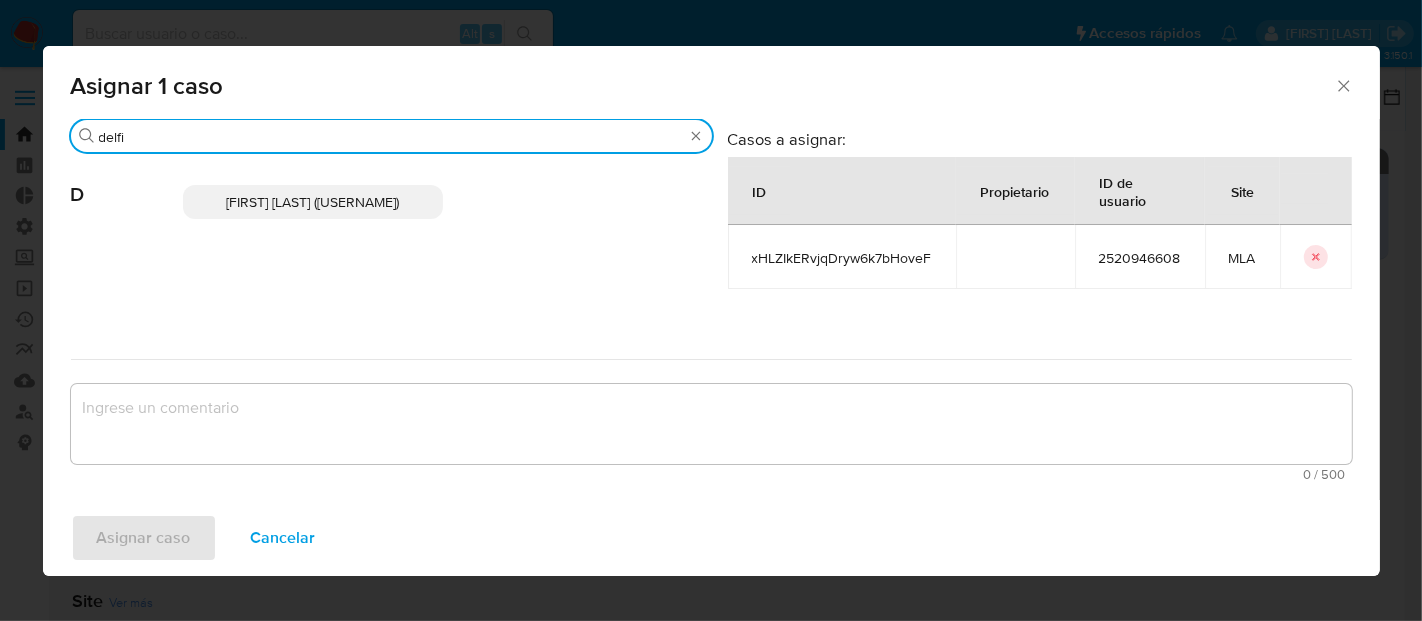type on "delfi" 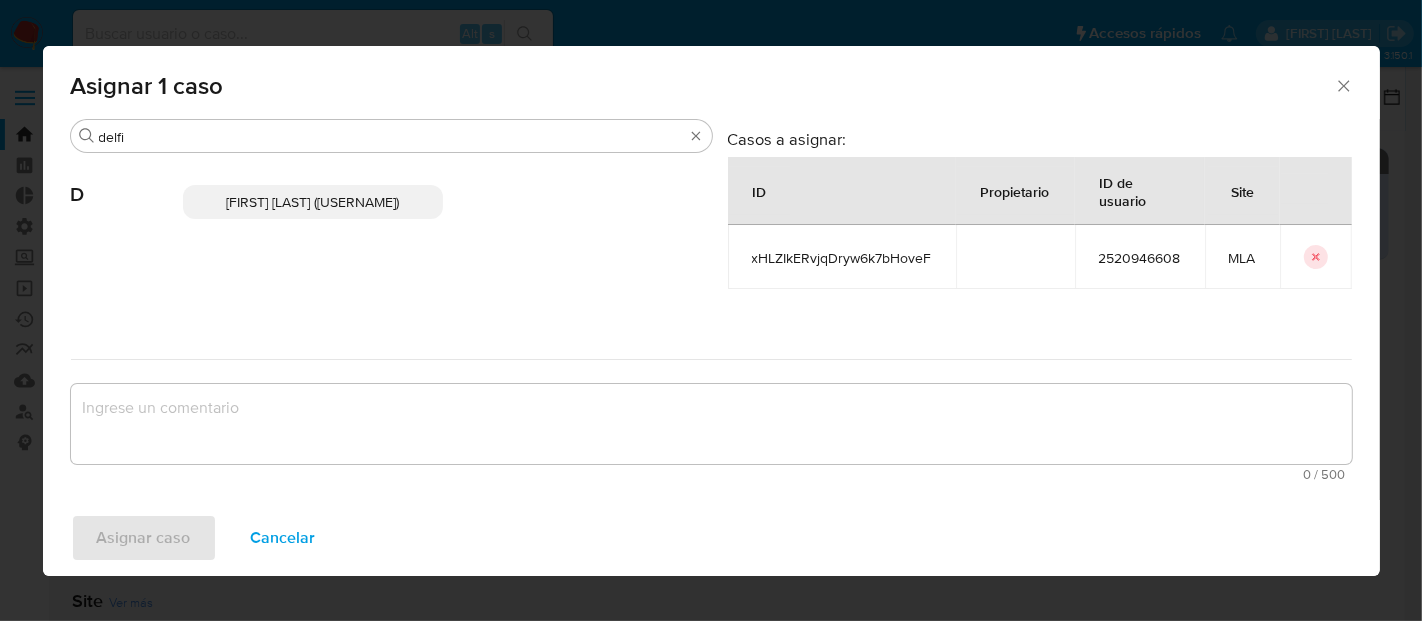 click on "[FIRST] [LAST] ([USERNAME])" at bounding box center (313, 202) 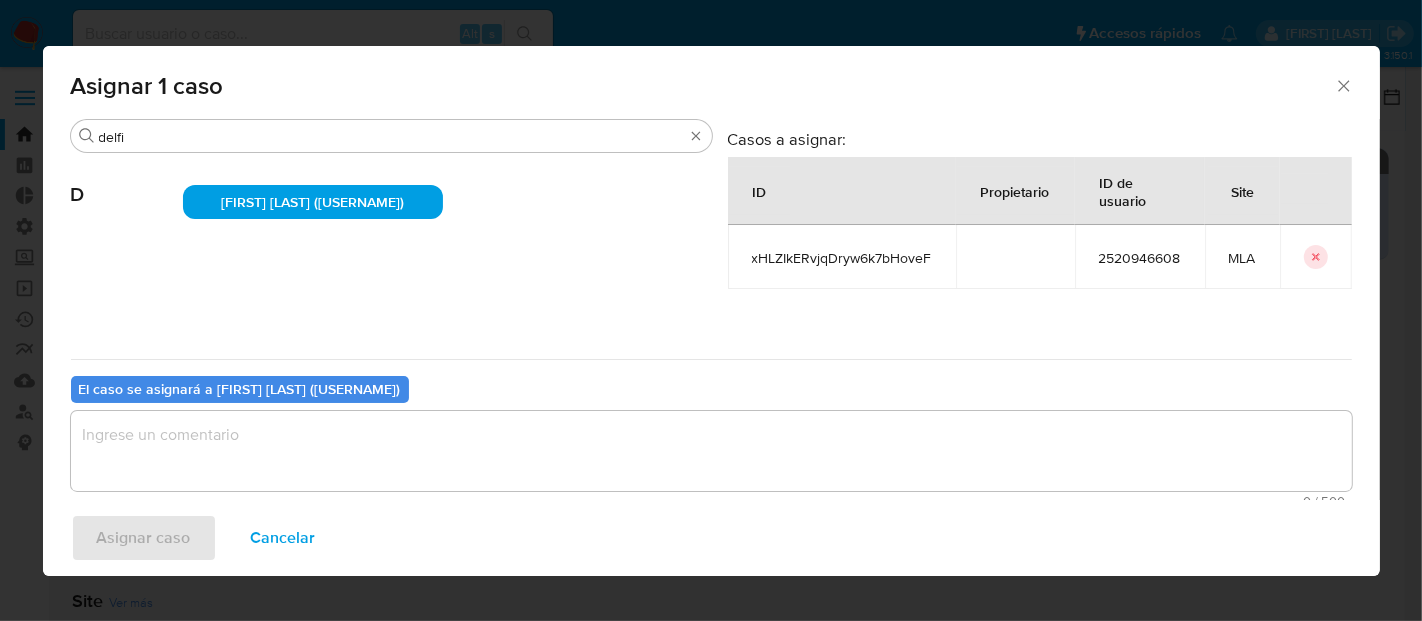 click at bounding box center (711, 451) 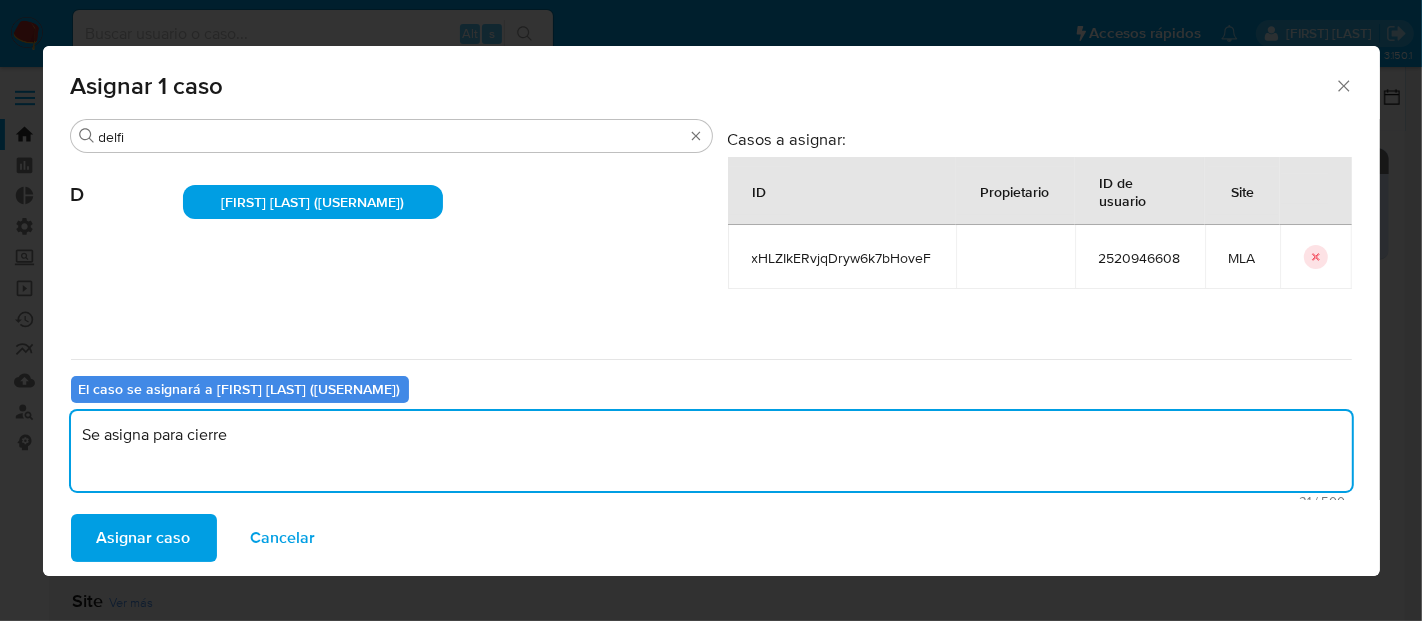 click on "Se asigna para cierre" at bounding box center (711, 451) 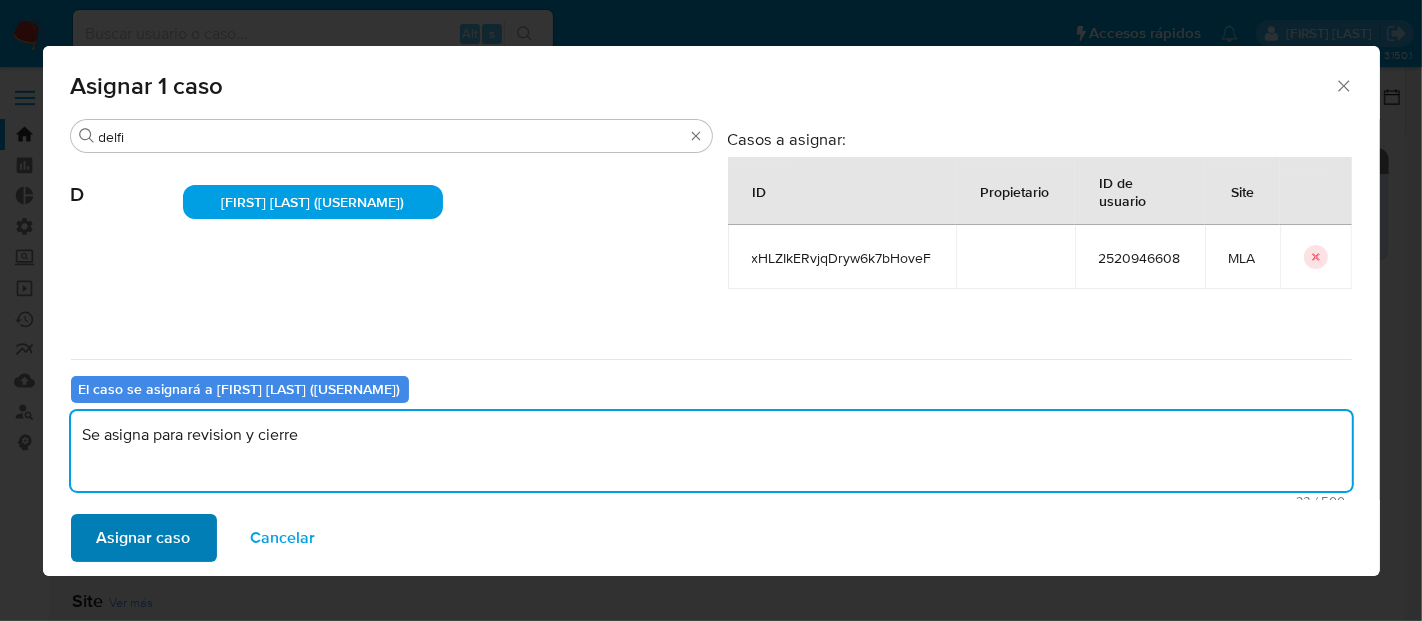 type on "Se asigna para revision y cierre" 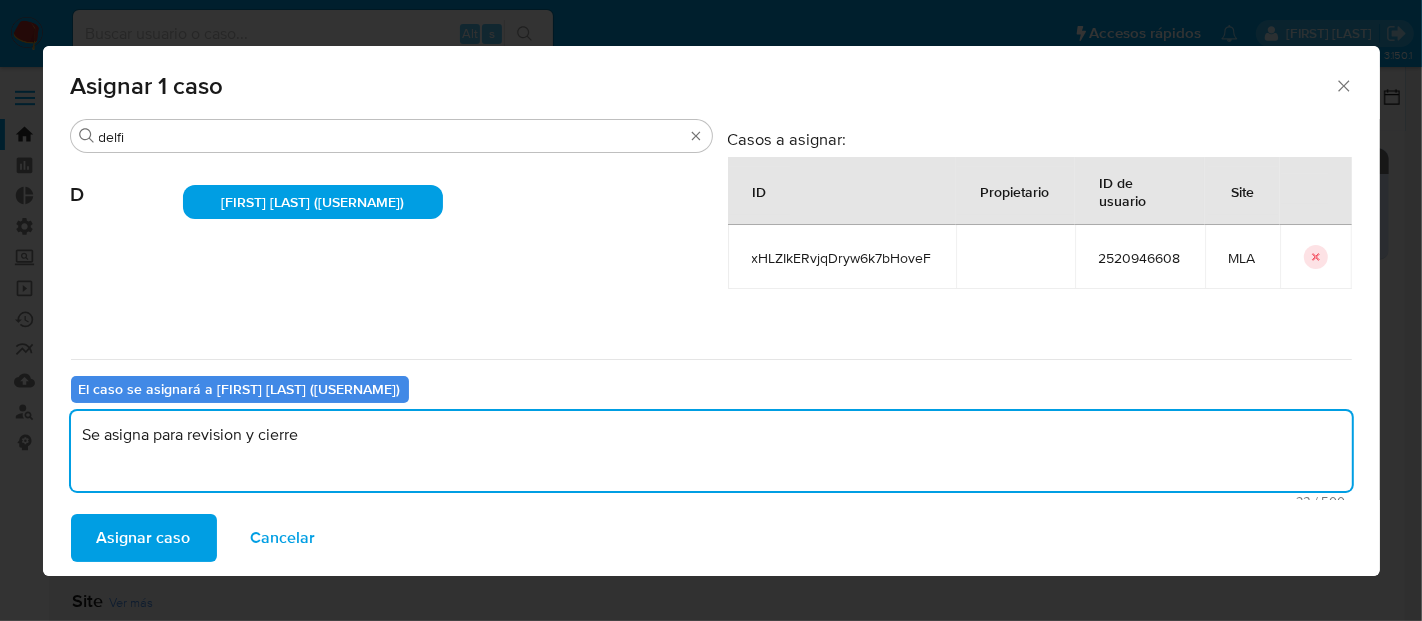 click on "Asignar caso" at bounding box center [144, 538] 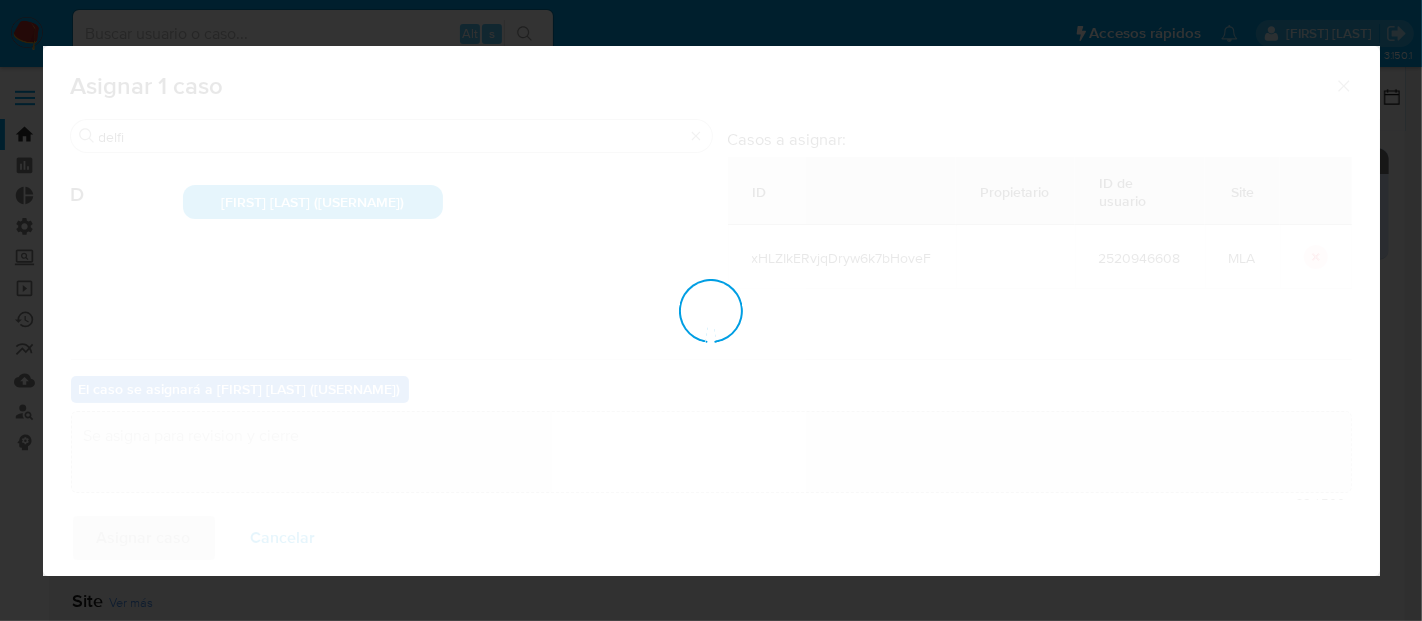 type 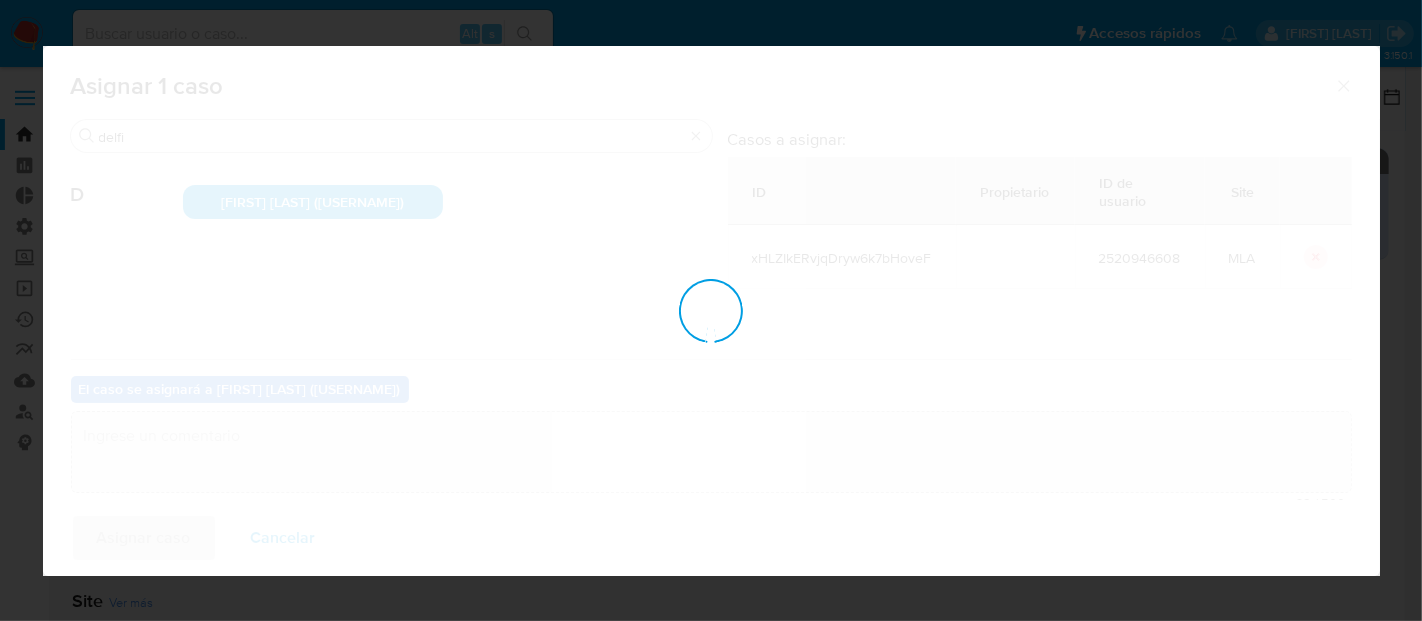 checkbox on "false" 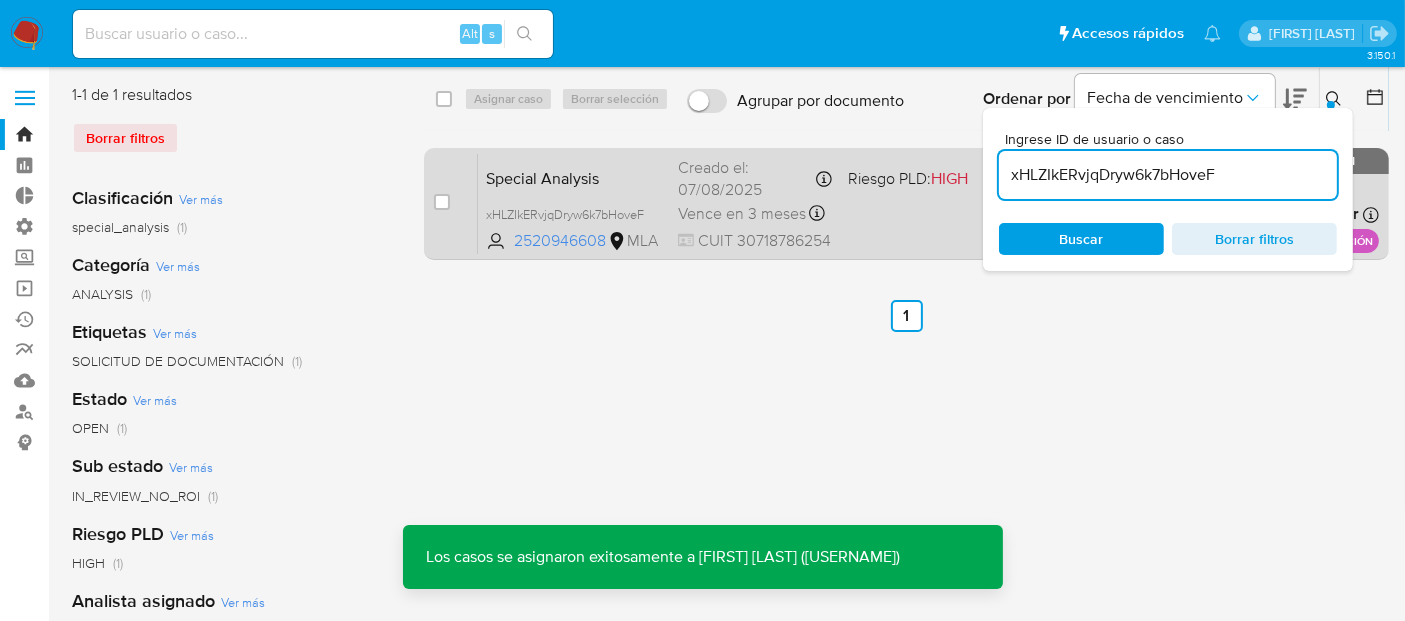 click on "Special Analysis xHLZIkERvjqDryw6k7bHoveF [NUMBER] MLA Riesgo PLD:  HIGH Creado el: [DATE]   Creado el: [DATE] [TIME] Vence en 3 meses   Vence el [DATE] [TIME] CUIT   [NUMBER] Asignado a   [USERNAME]   Asignado el: [DATE] [TIME] SOLICITUD DE DOCUMENTACIÓN OPEN - IN_REVIEW_NO_ROI" at bounding box center (928, 203) 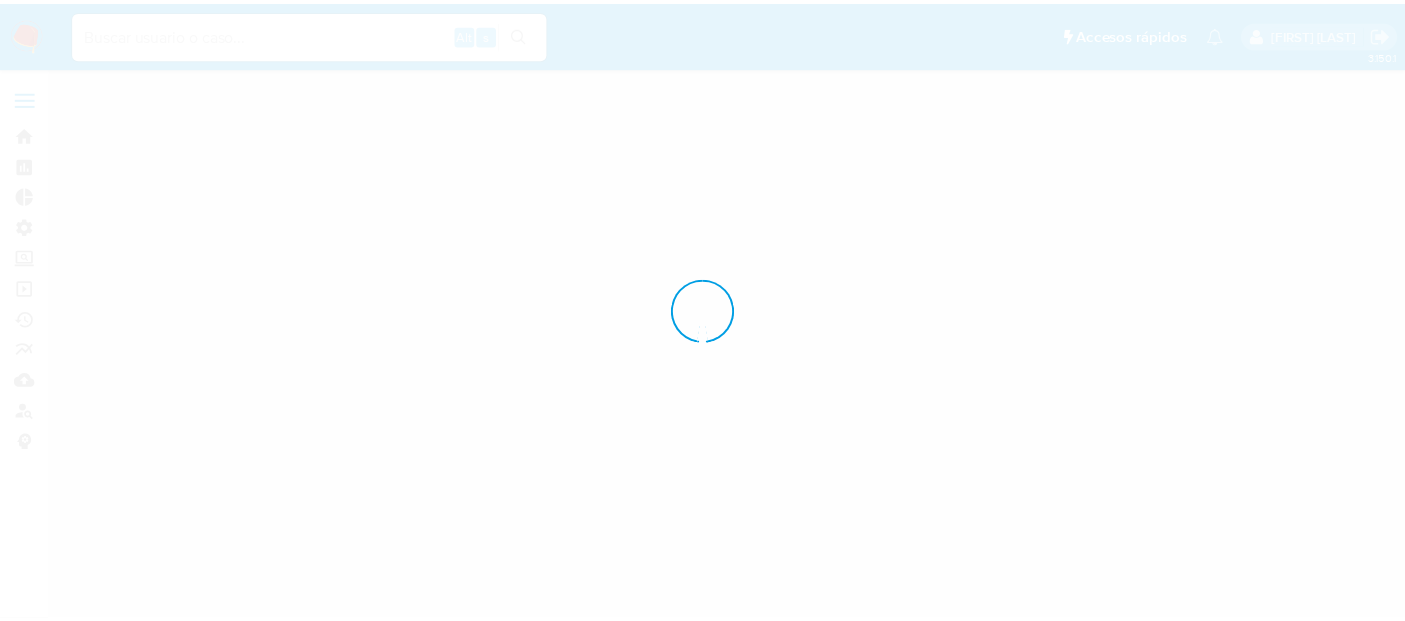 scroll, scrollTop: 0, scrollLeft: 0, axis: both 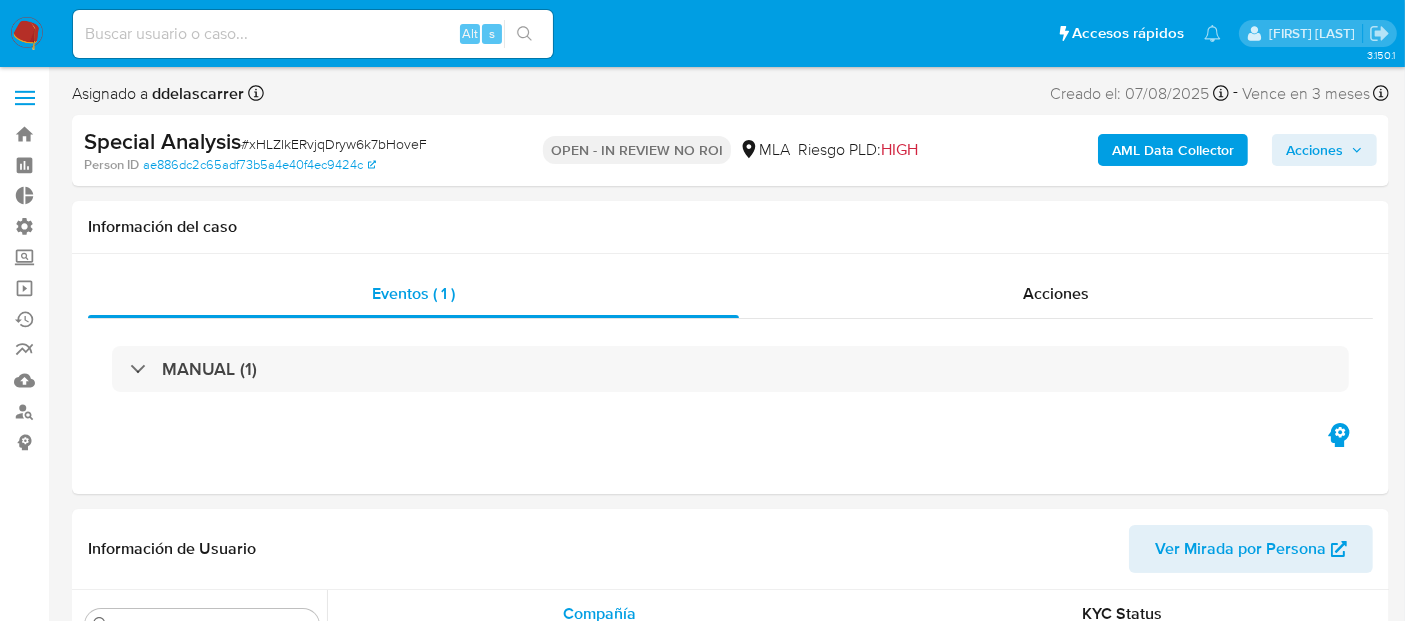 click on "Acciones" at bounding box center (1314, 150) 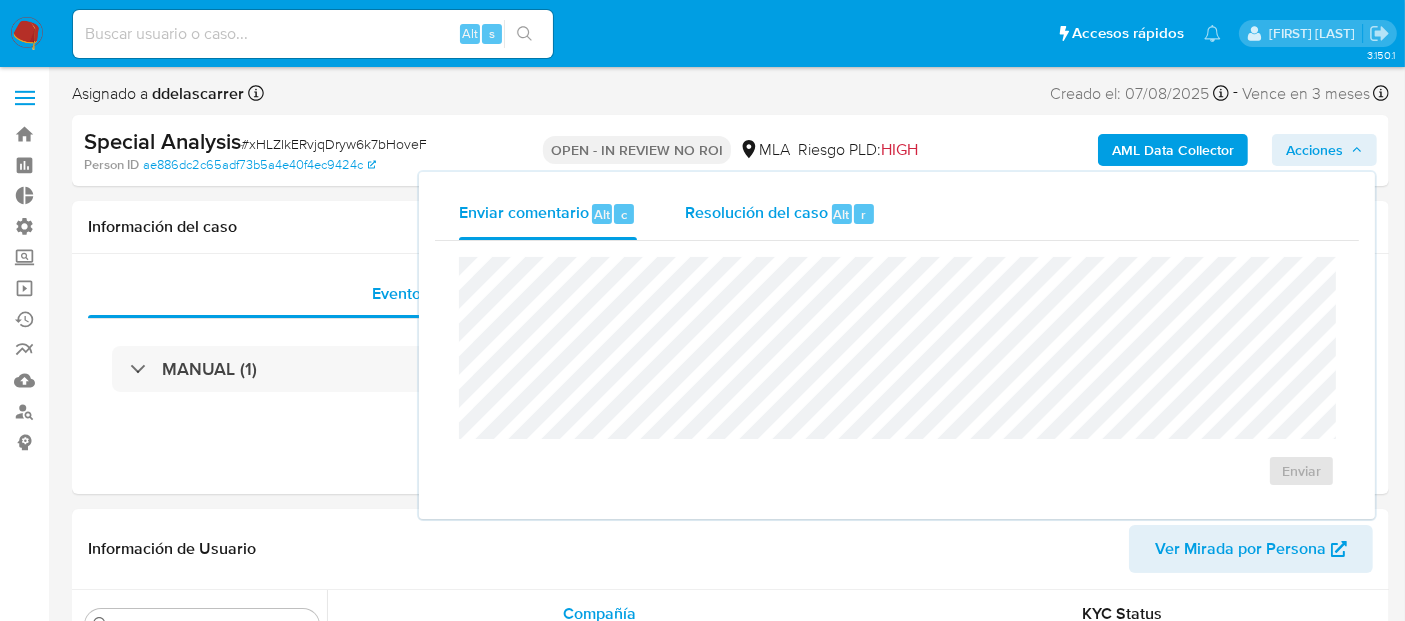 click on "Resolución del caso" at bounding box center [756, 213] 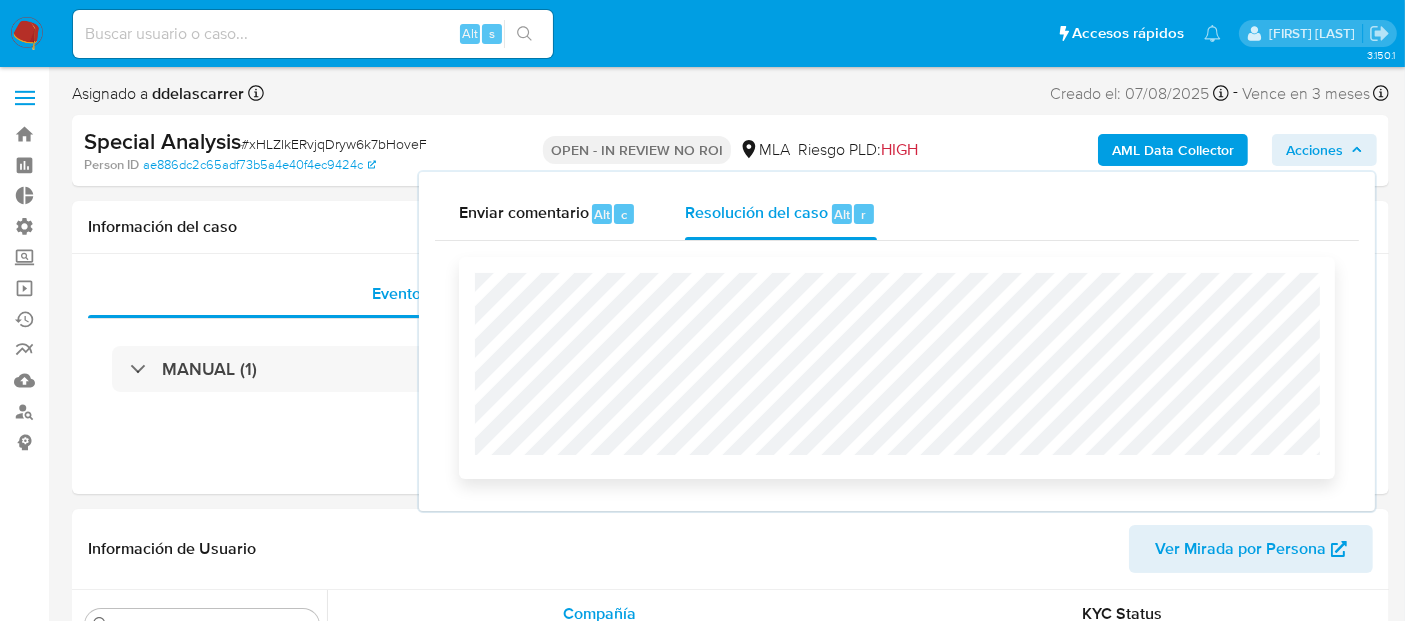 select on "10" 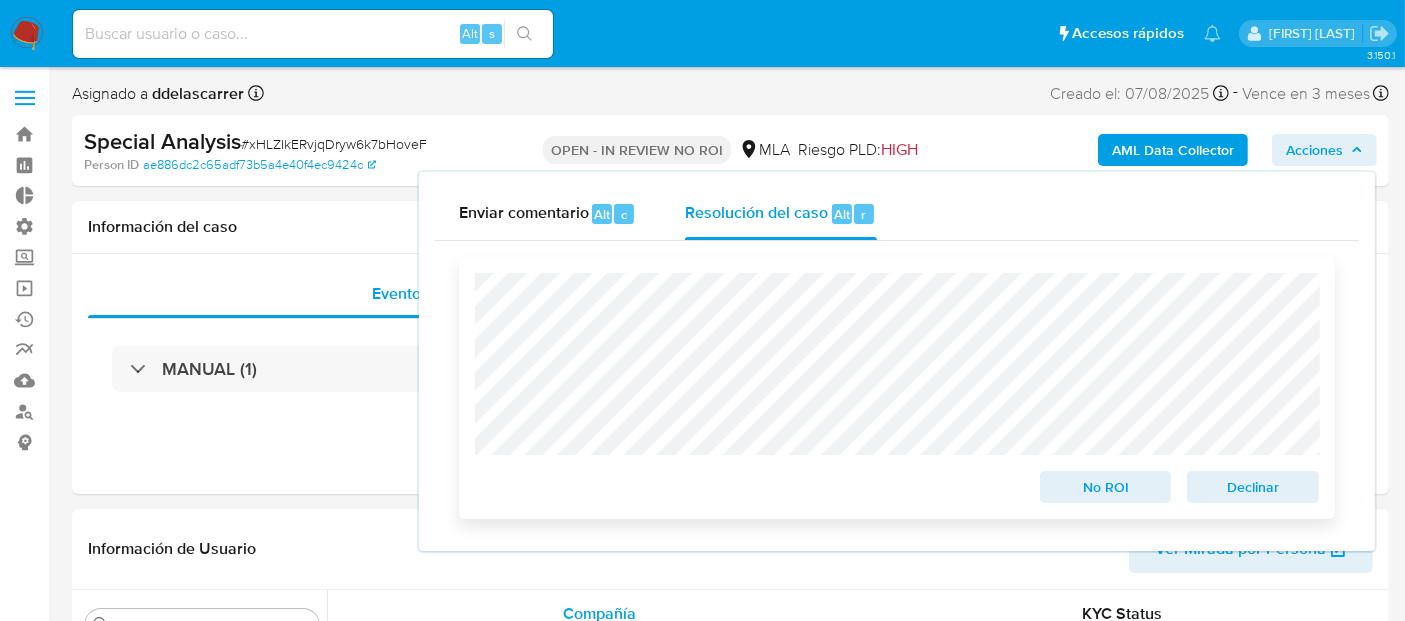 click on "No ROI" at bounding box center [1106, 487] 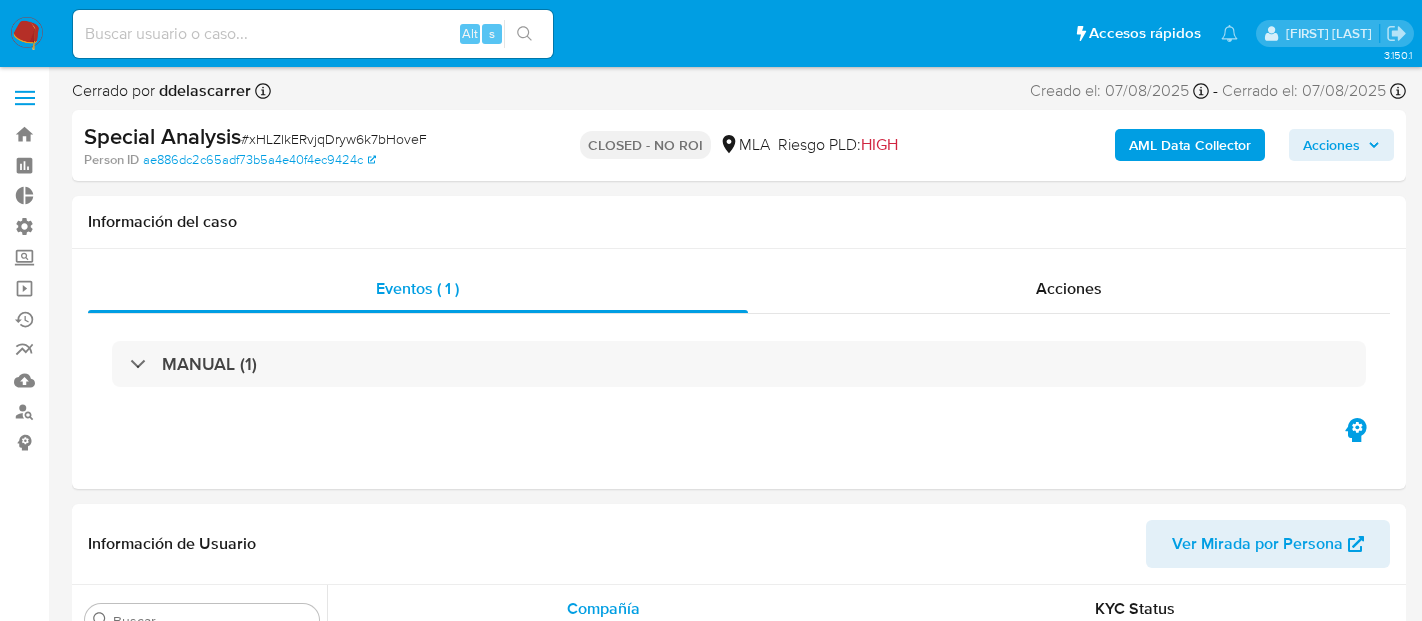 select on "10" 